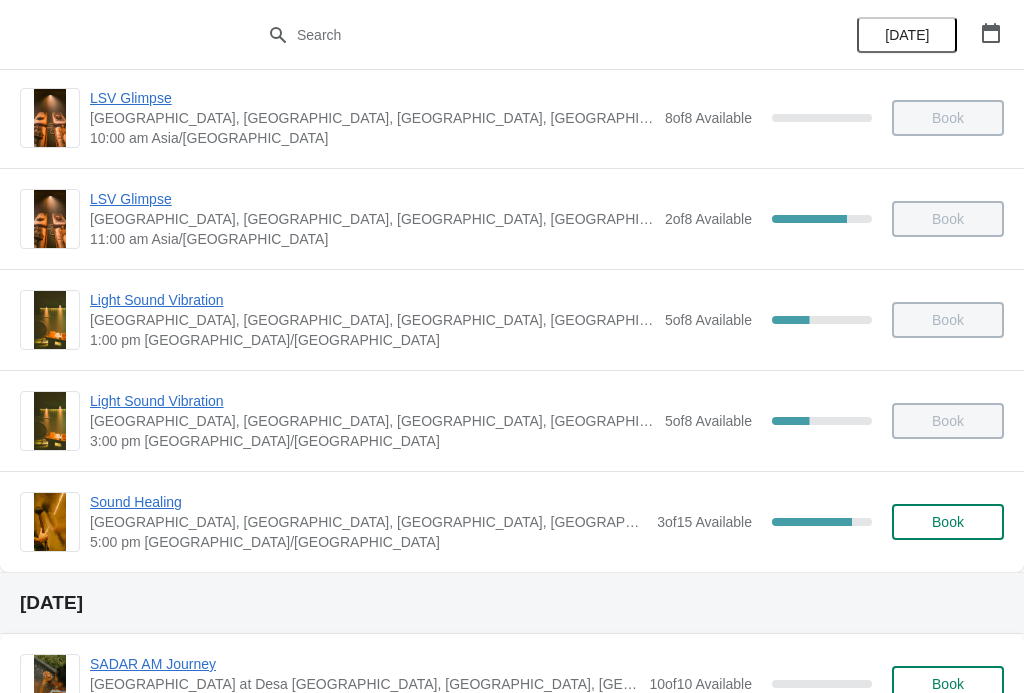 scroll, scrollTop: 236, scrollLeft: 0, axis: vertical 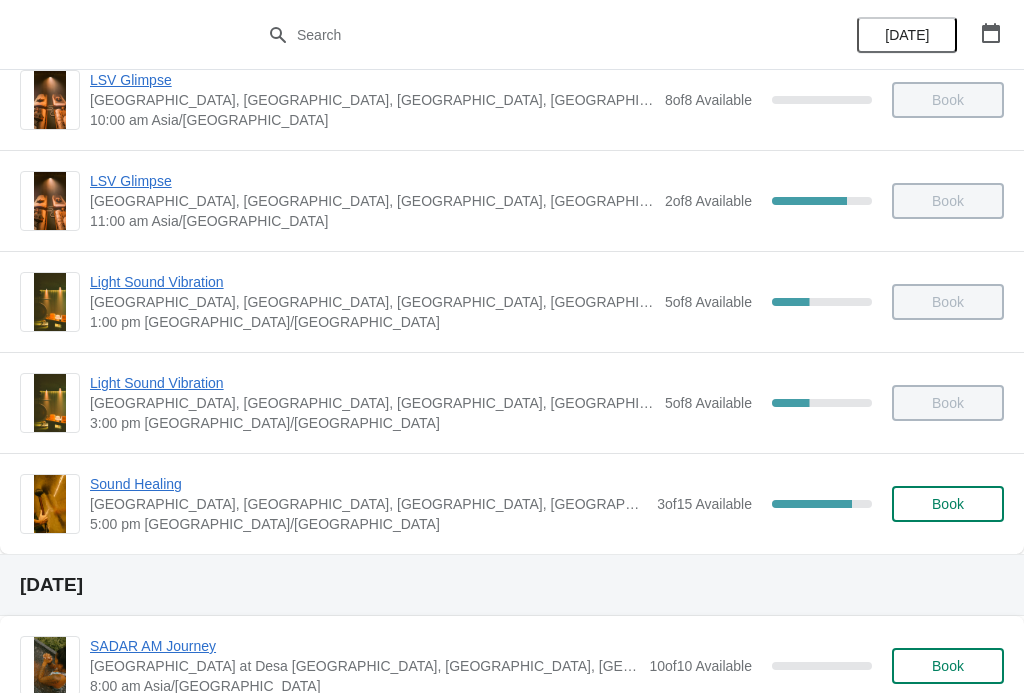 click on "Sound Healing" at bounding box center (368, 484) 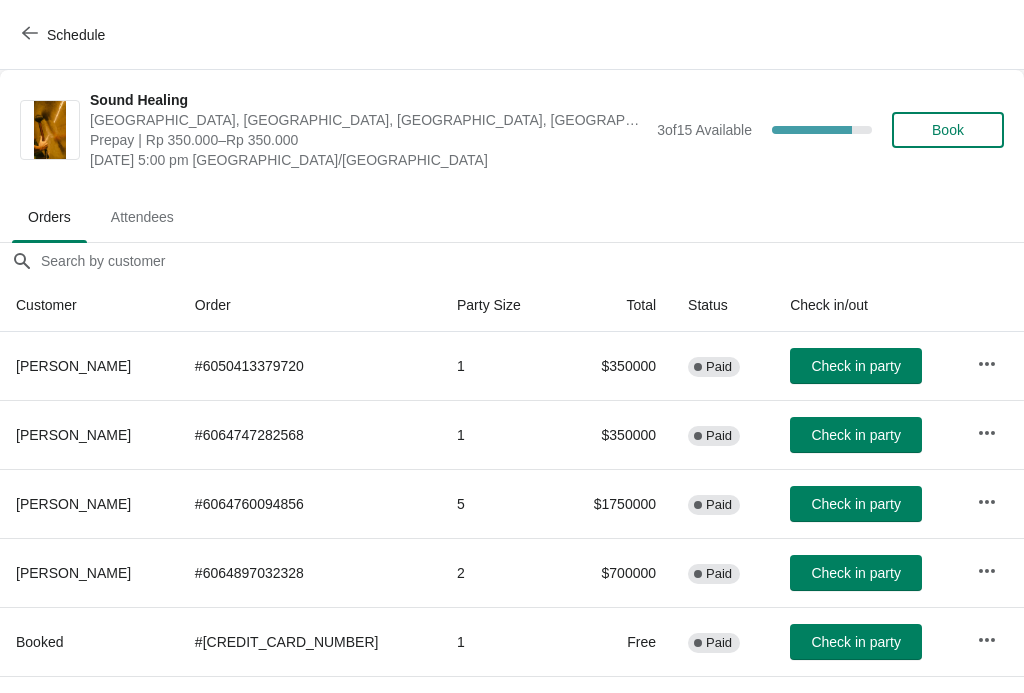 scroll, scrollTop: 0, scrollLeft: 0, axis: both 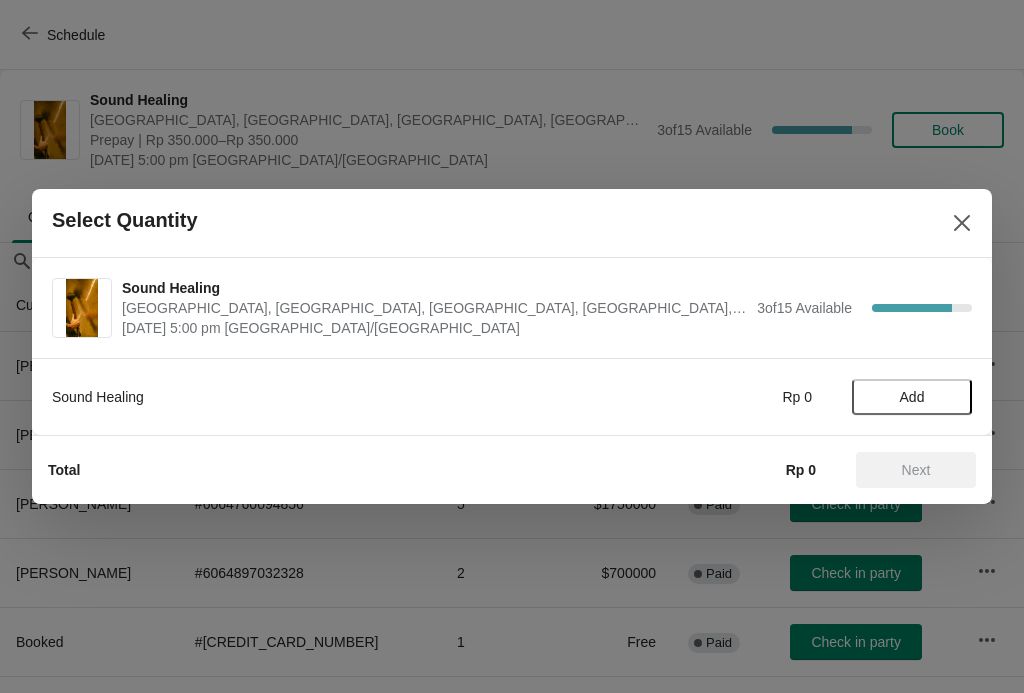 click on "Add" at bounding box center [912, 397] 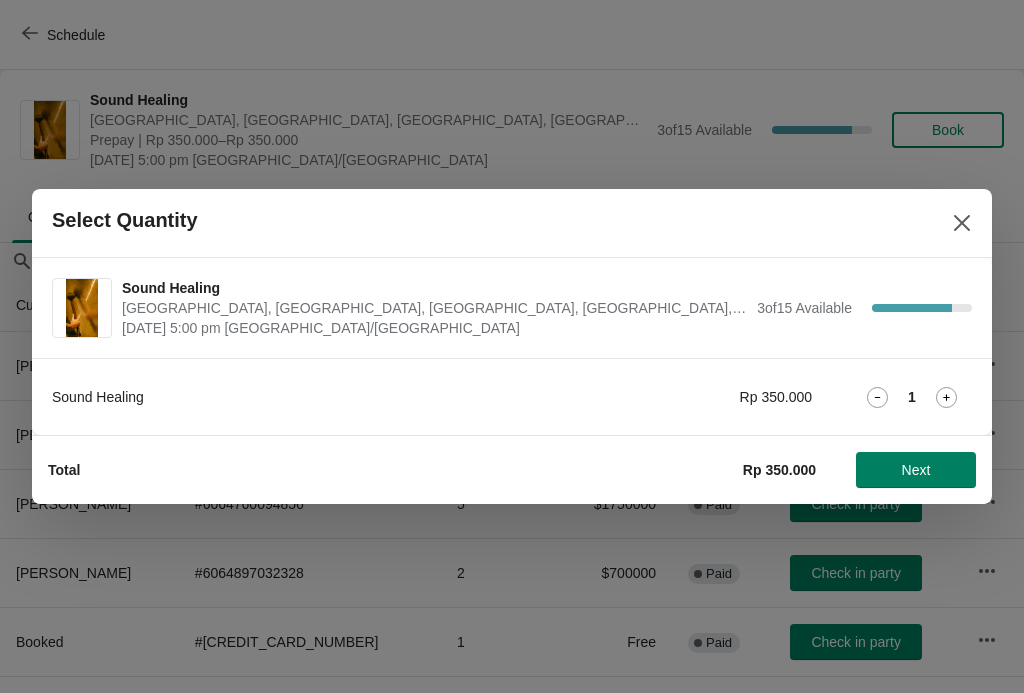 click on "Next" at bounding box center (916, 470) 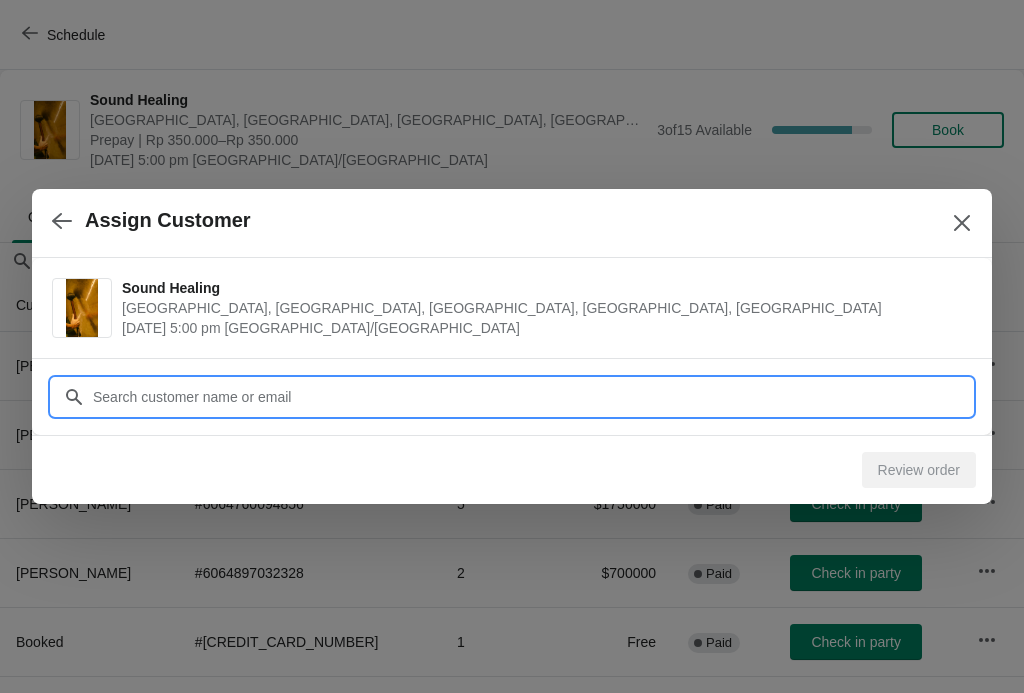 click on "Customer" at bounding box center [532, 397] 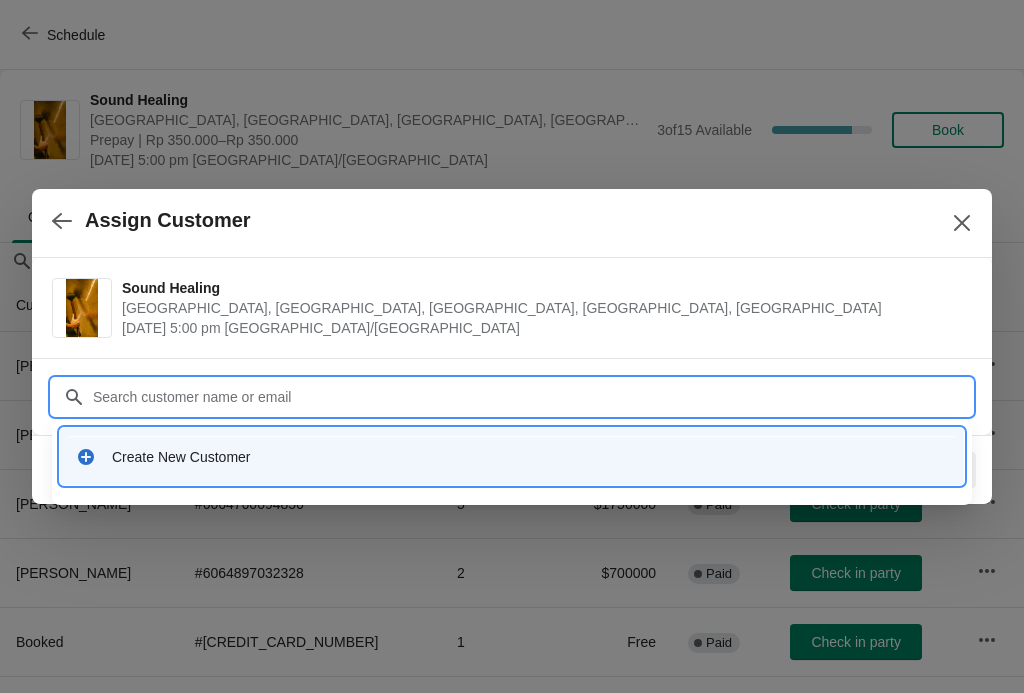 click on "Create New Customer" at bounding box center [512, 456] 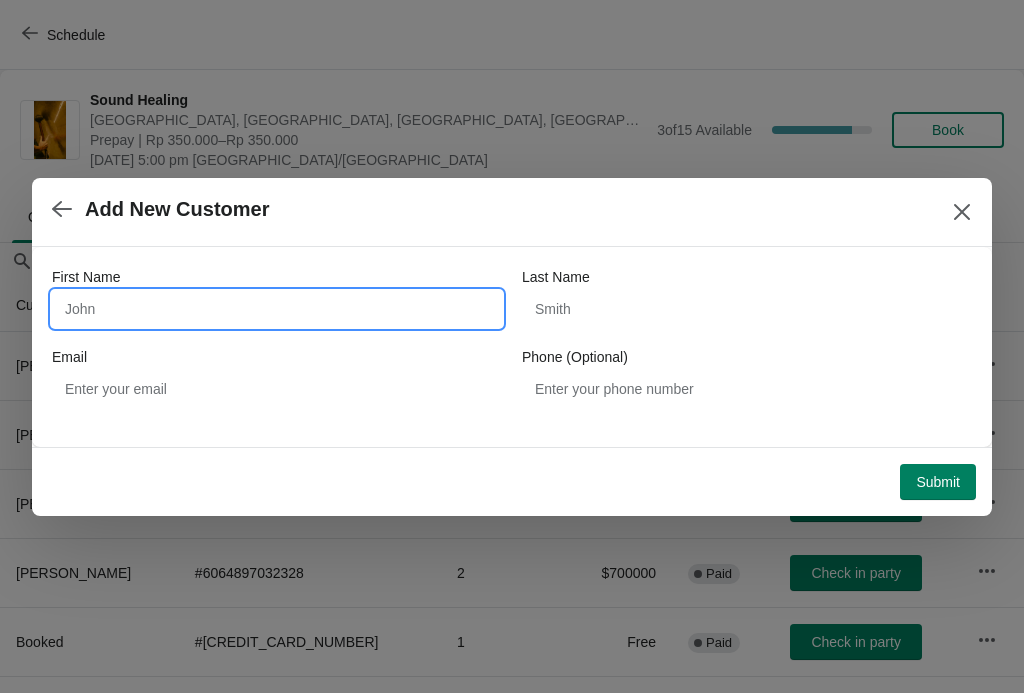 click on "First Name" at bounding box center [277, 309] 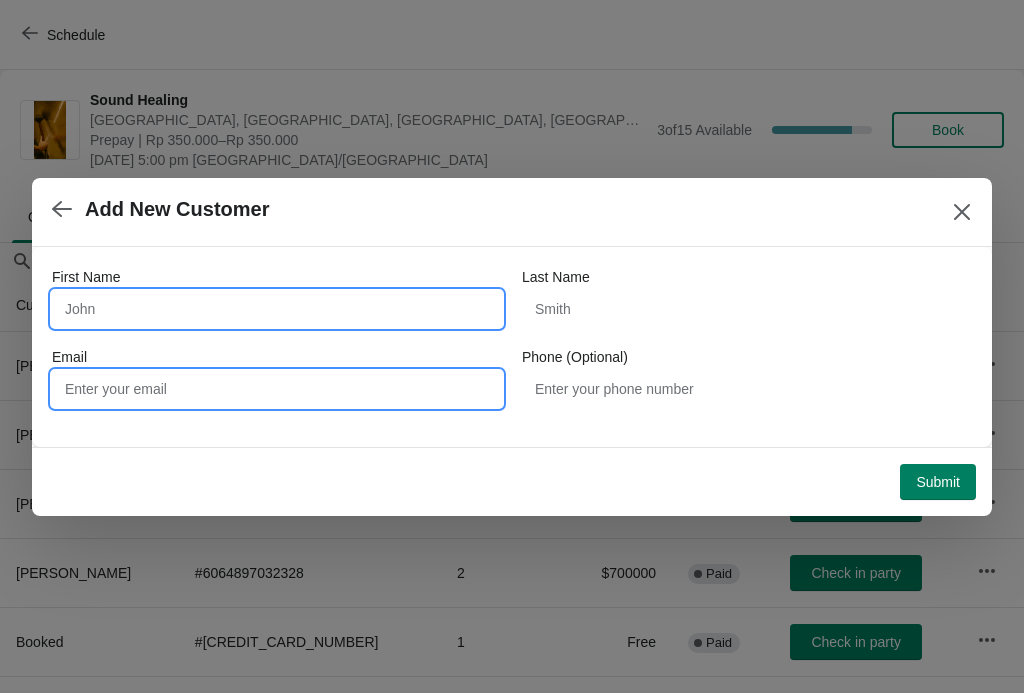 click on "Email" at bounding box center [277, 389] 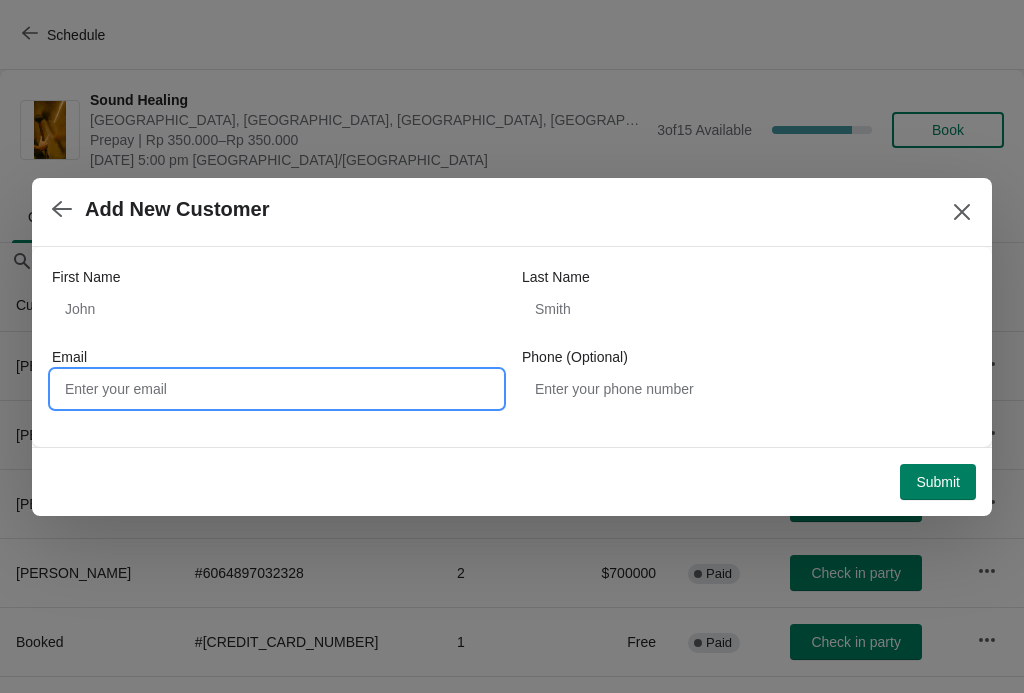 type on "B" 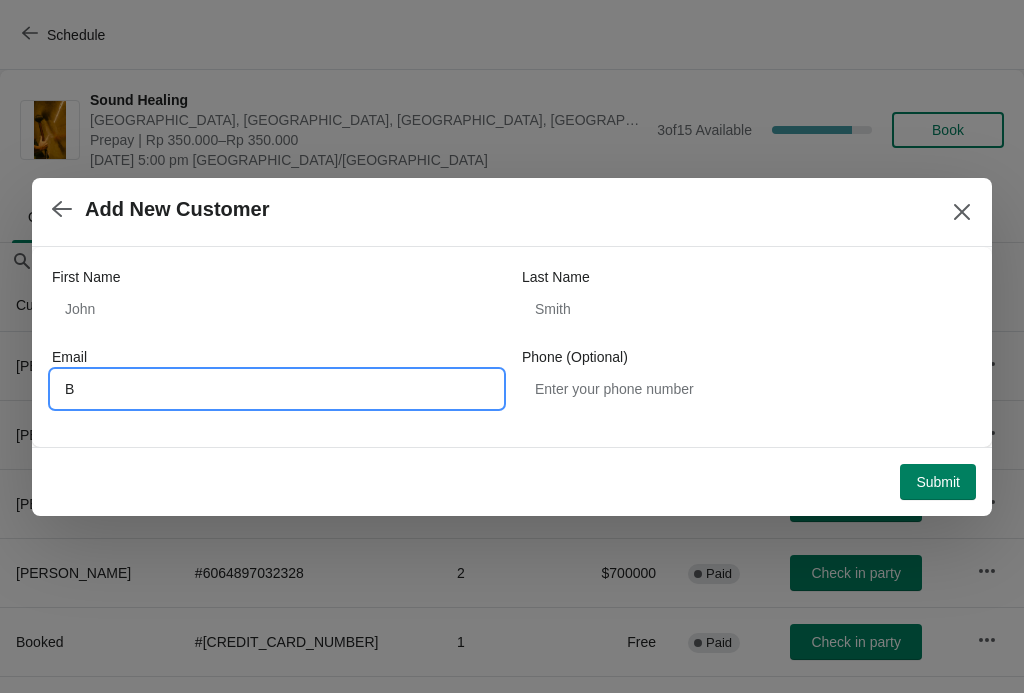 type 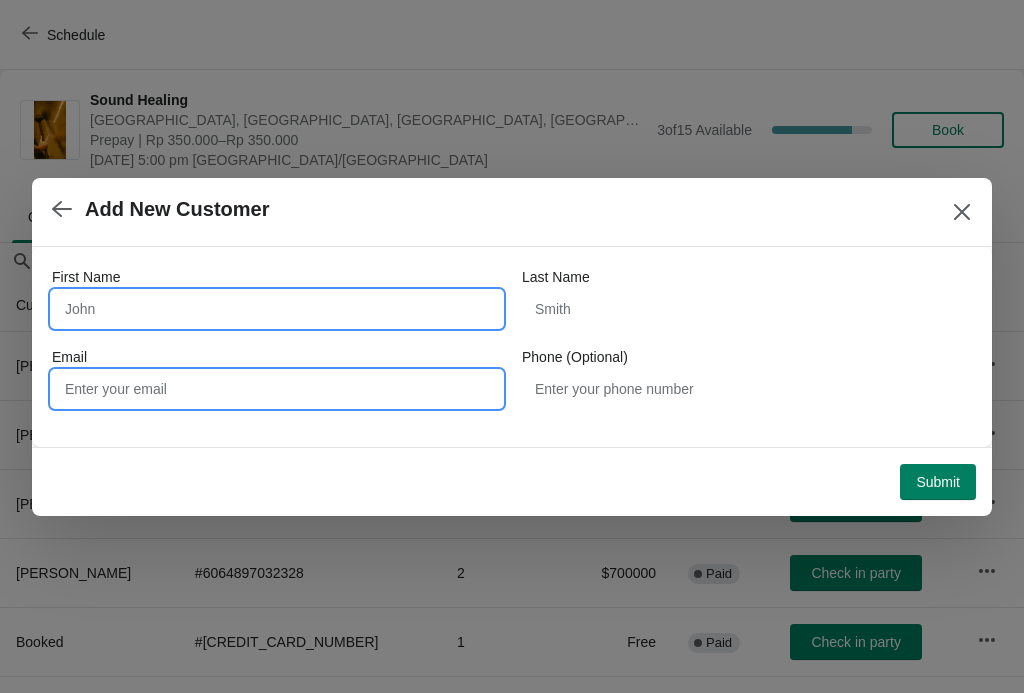 click on "First Name" at bounding box center (277, 309) 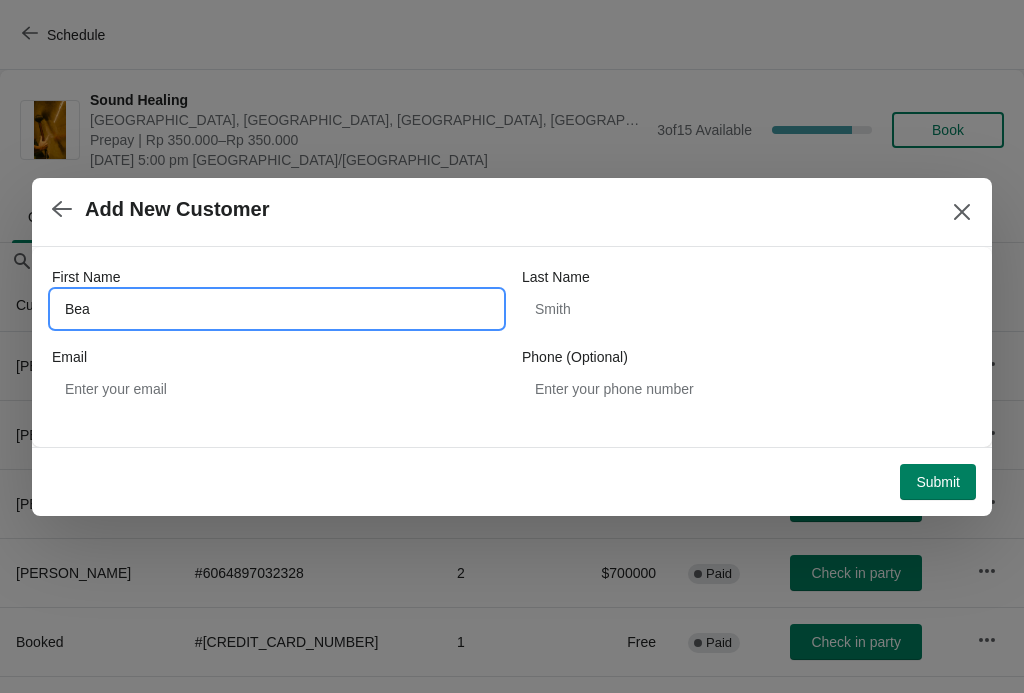 type on "Bea" 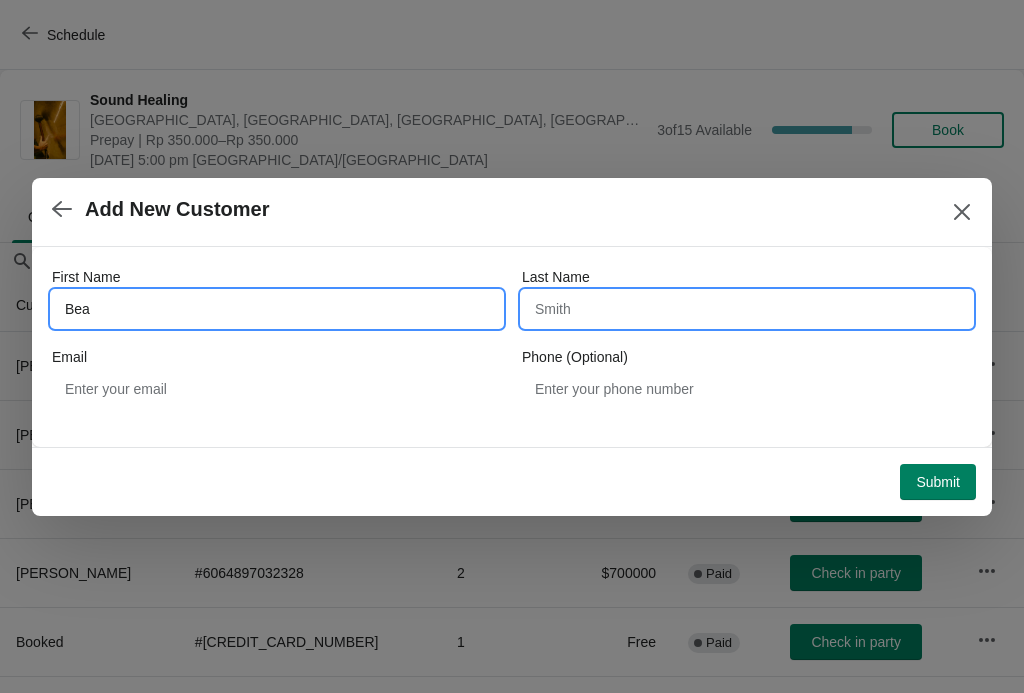 click on "Last Name" at bounding box center [747, 309] 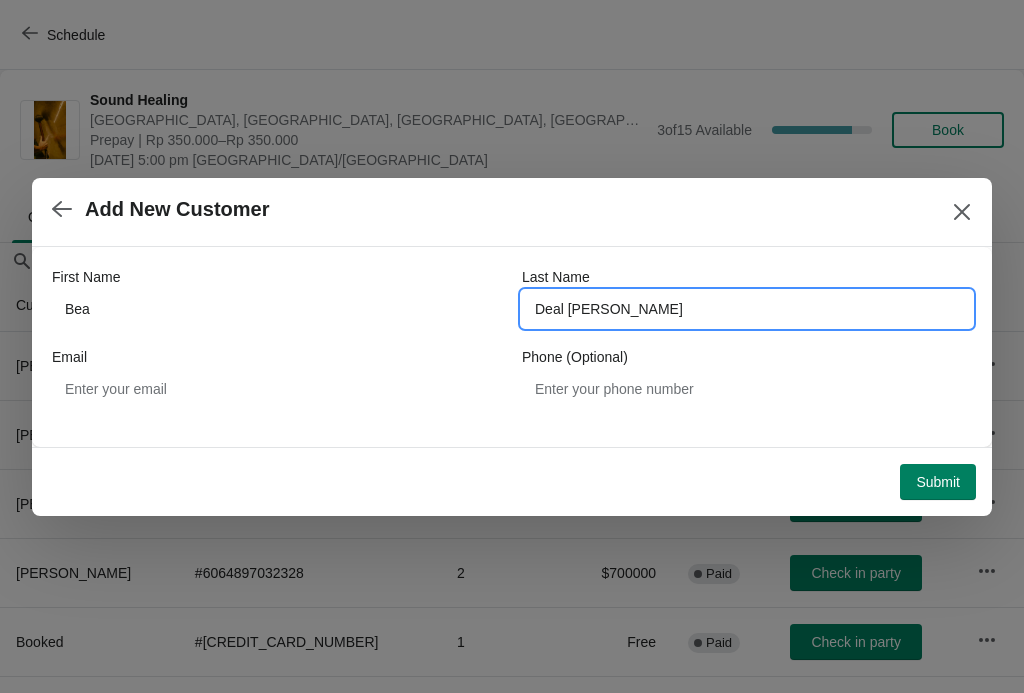 type on "Deal [PERSON_NAME]" 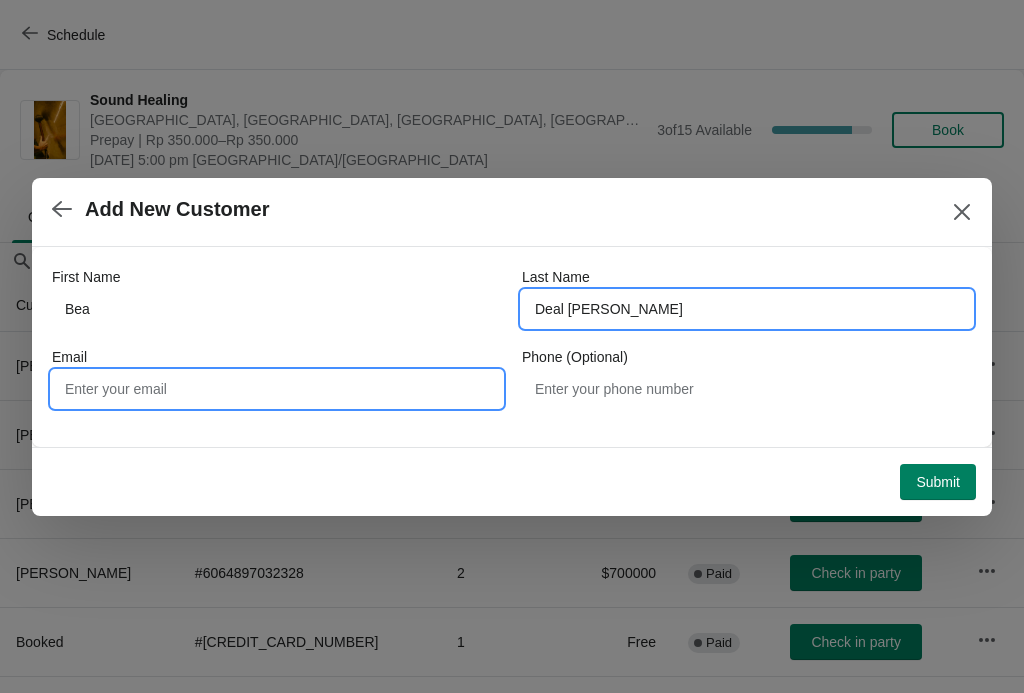 click on "Email" at bounding box center [277, 389] 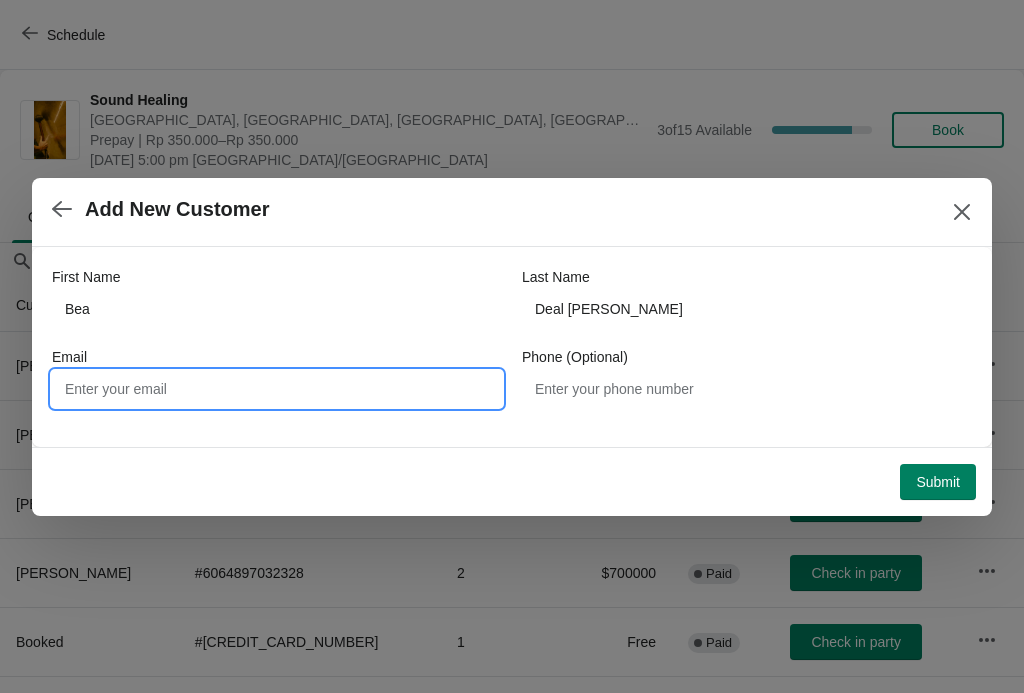 type on "B" 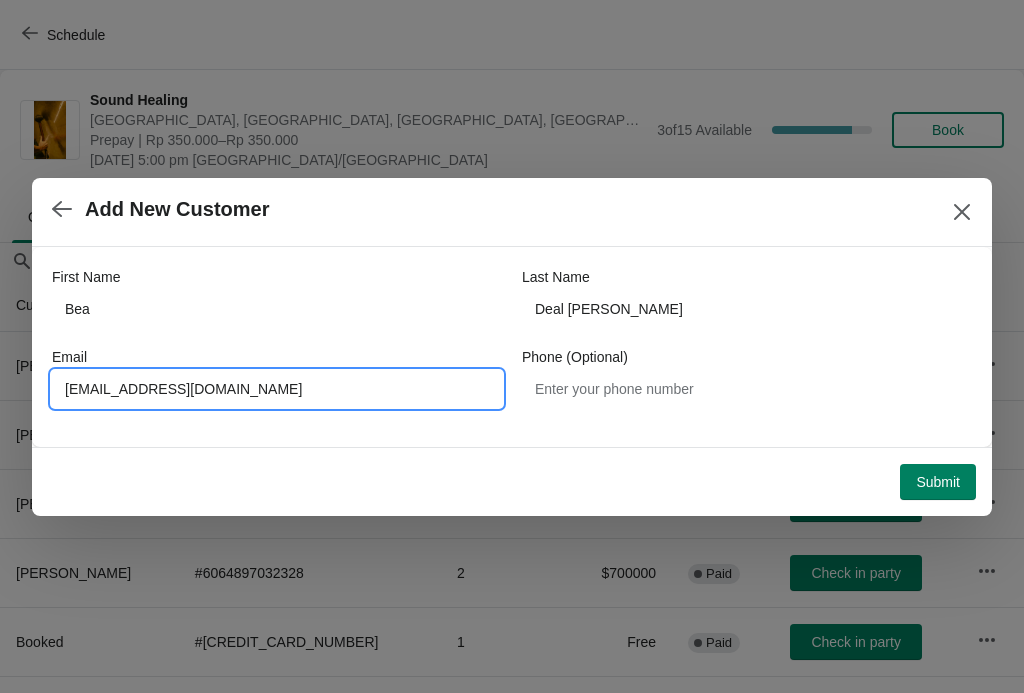type on "[EMAIL_ADDRESS][DOMAIN_NAME]" 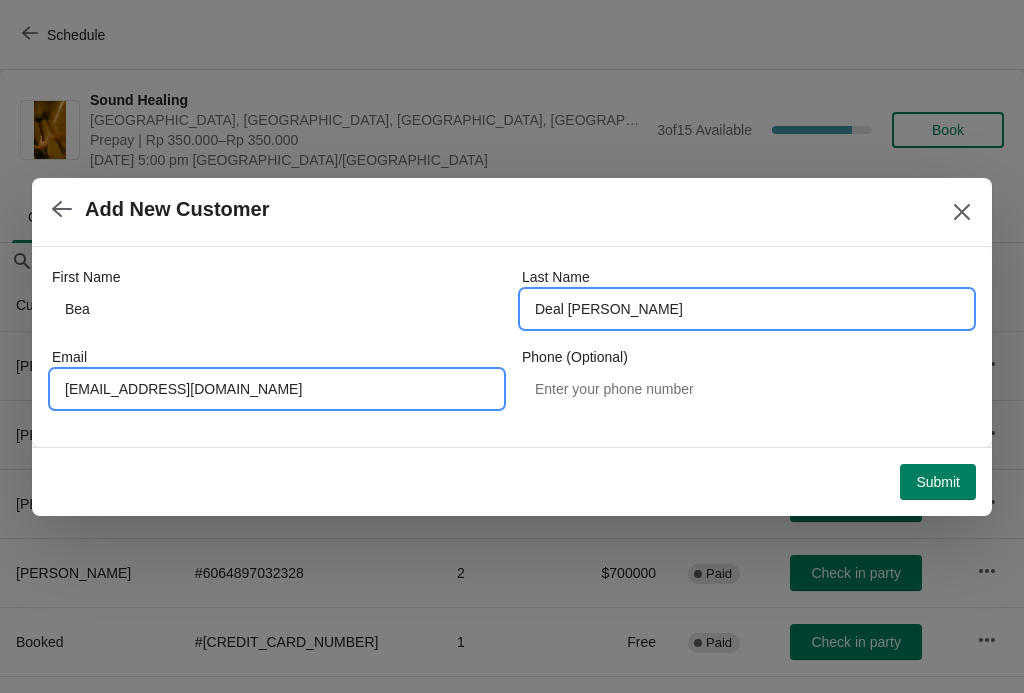 click on "Deal [PERSON_NAME]" at bounding box center (747, 309) 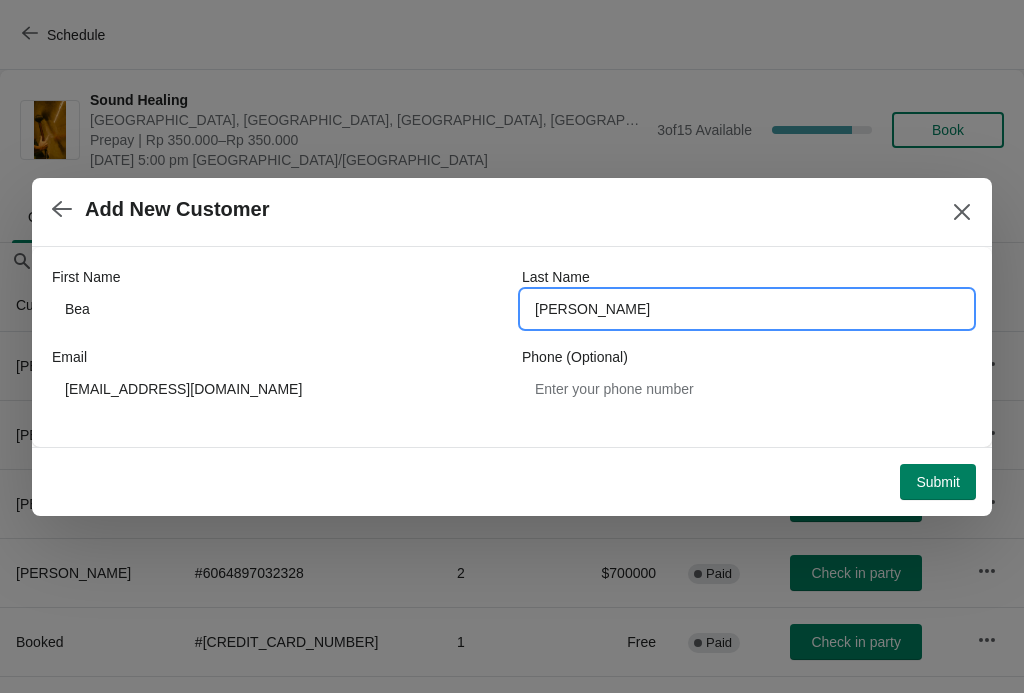 type on "[PERSON_NAME]" 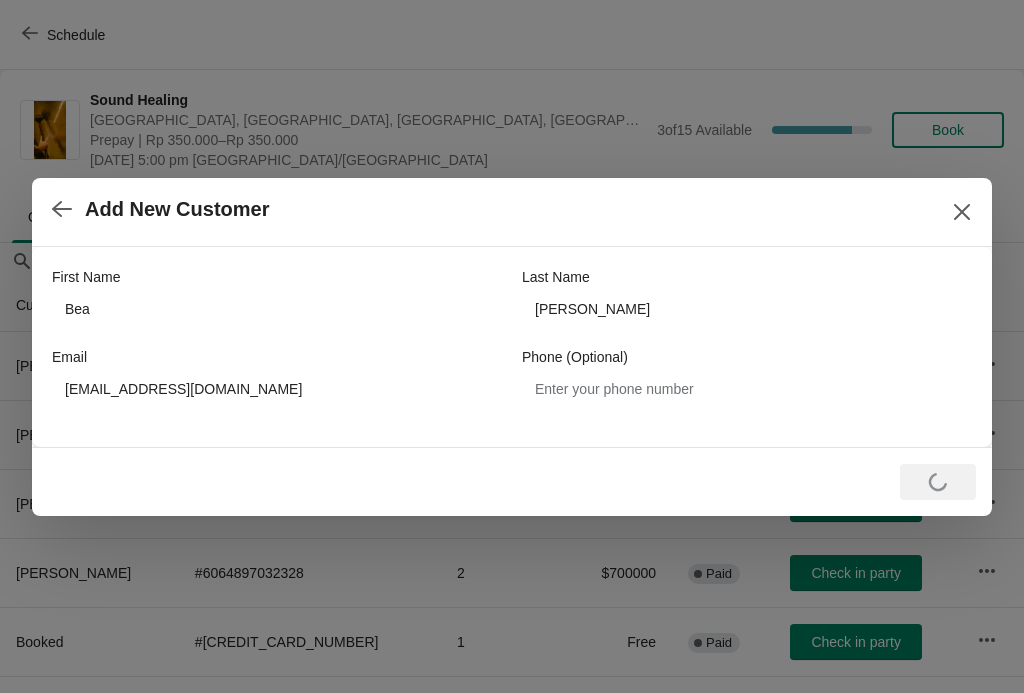 click on "Loading Submit" at bounding box center [938, 482] 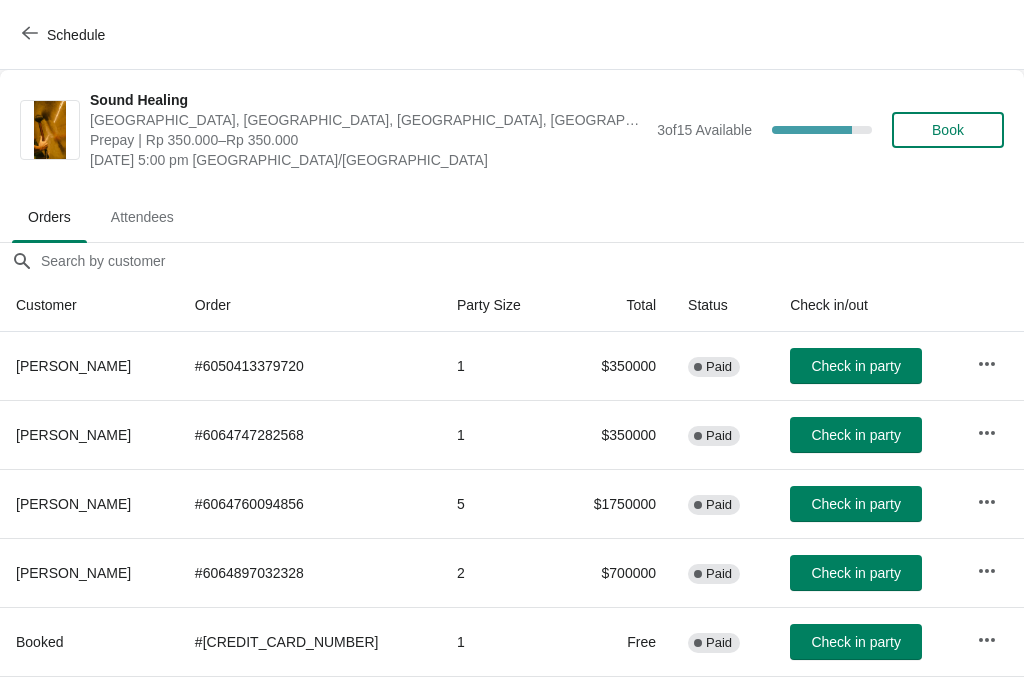 click on "Book" at bounding box center (948, 130) 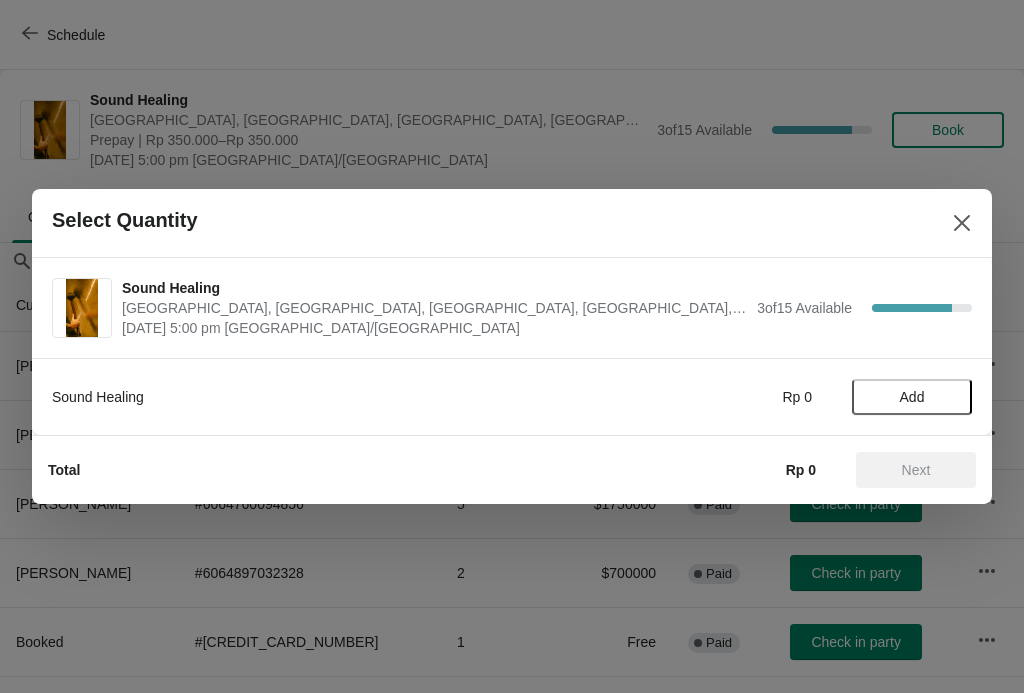 click on "Add" at bounding box center [912, 397] 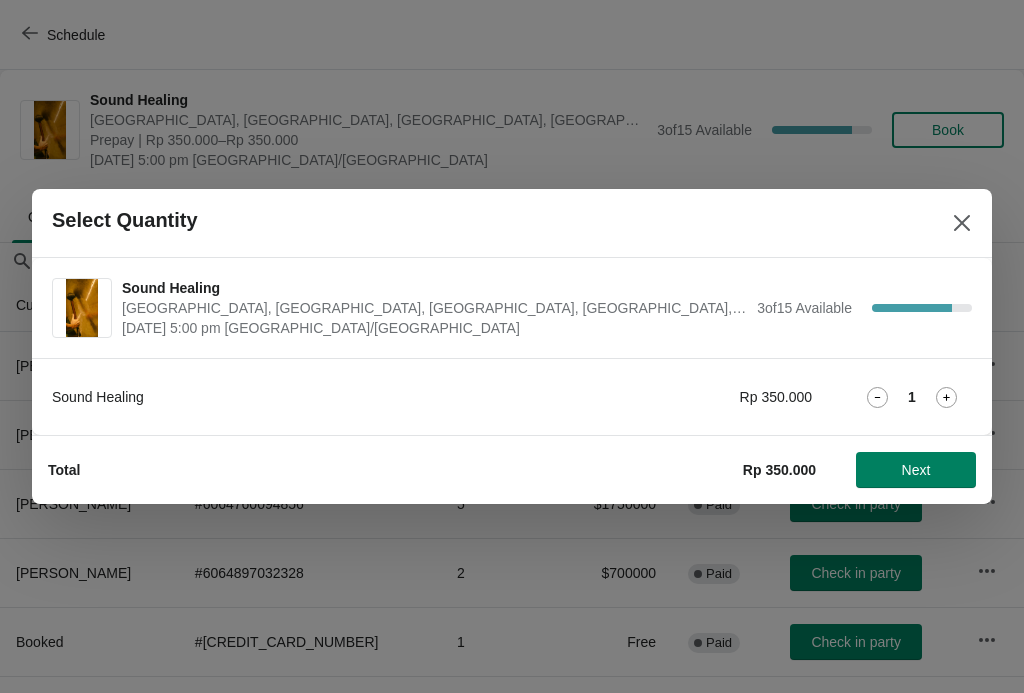 click on "Next" at bounding box center [916, 470] 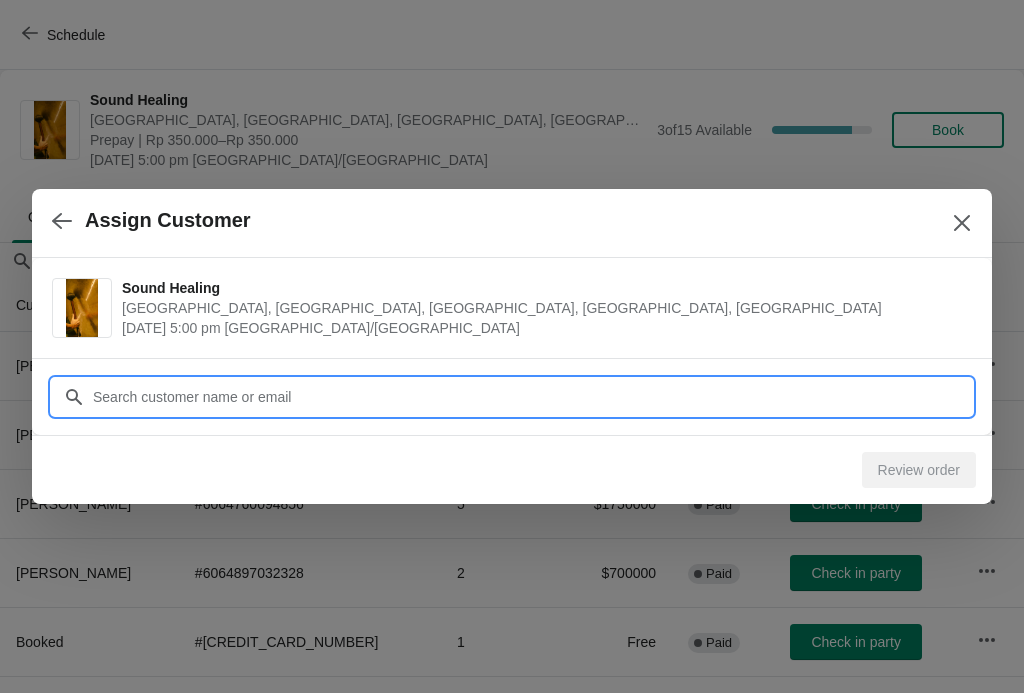 click on "Customer" at bounding box center [532, 397] 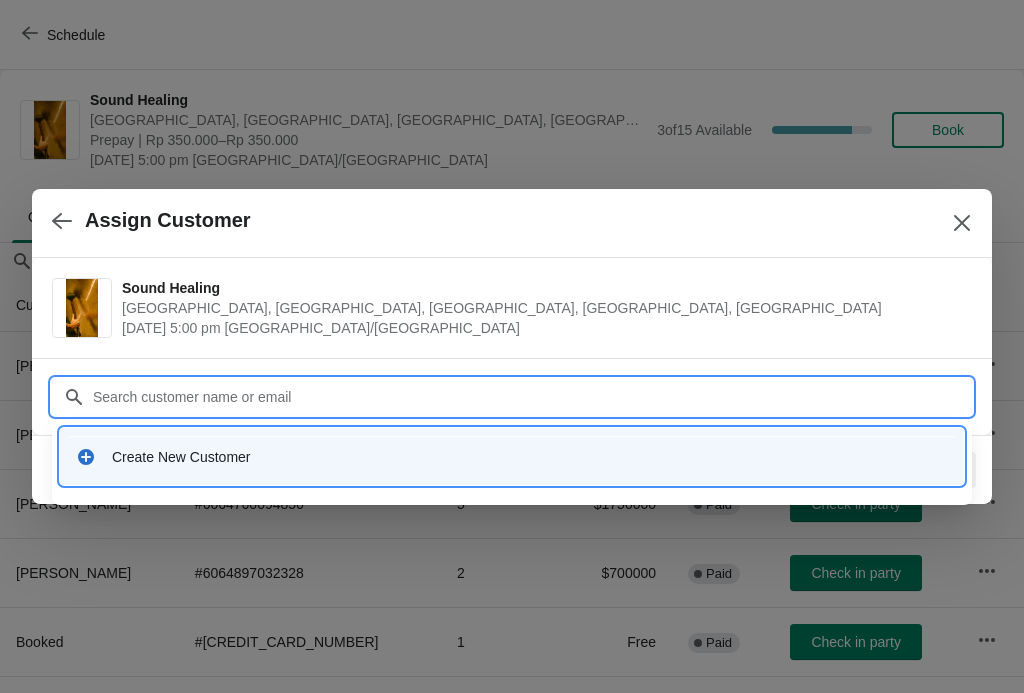 type on "B" 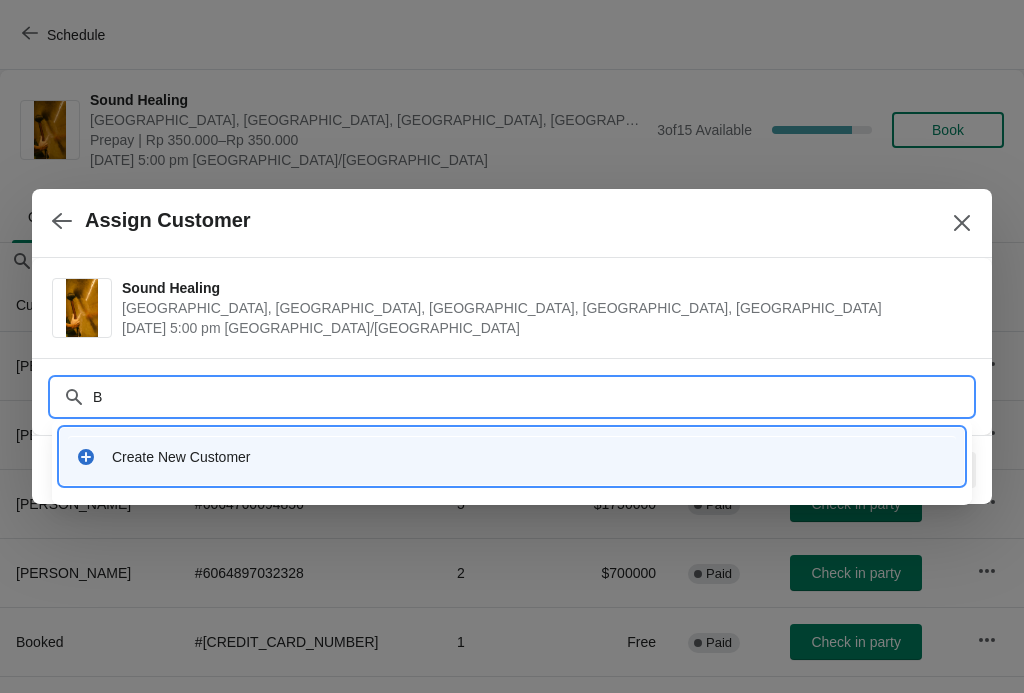 click on "Create New Customer" at bounding box center (530, 457) 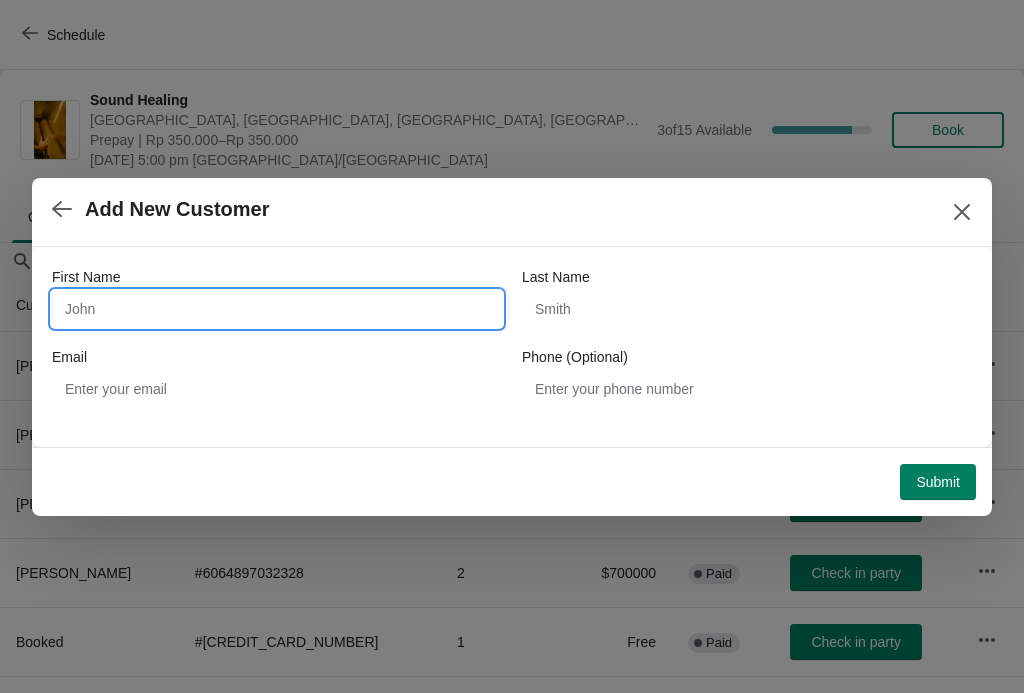 click on "First Name" at bounding box center (277, 309) 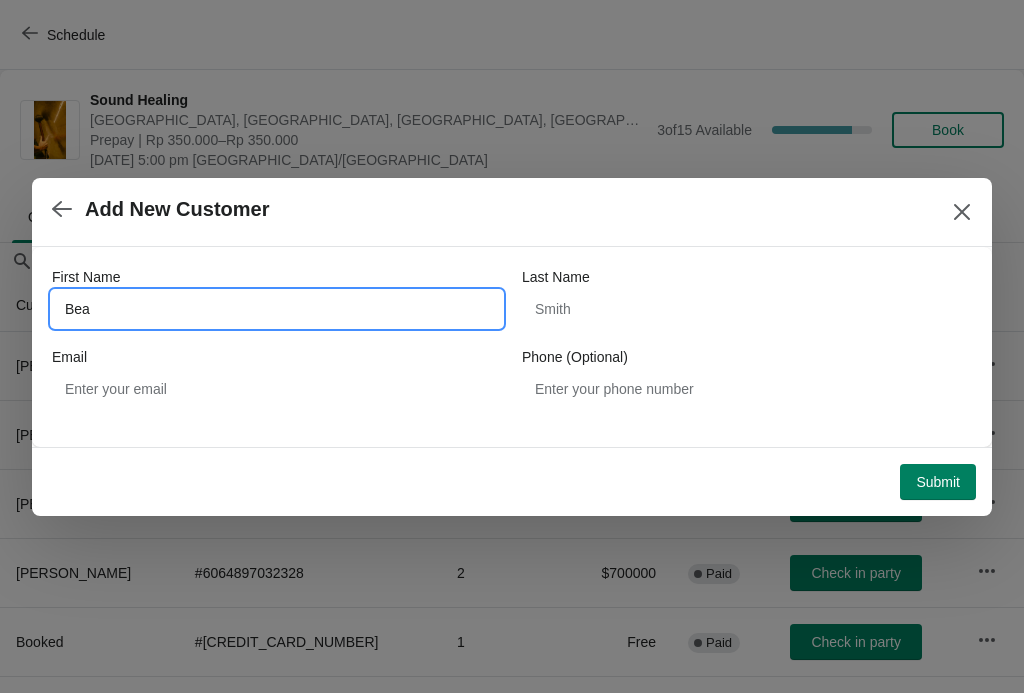 type on "Bea" 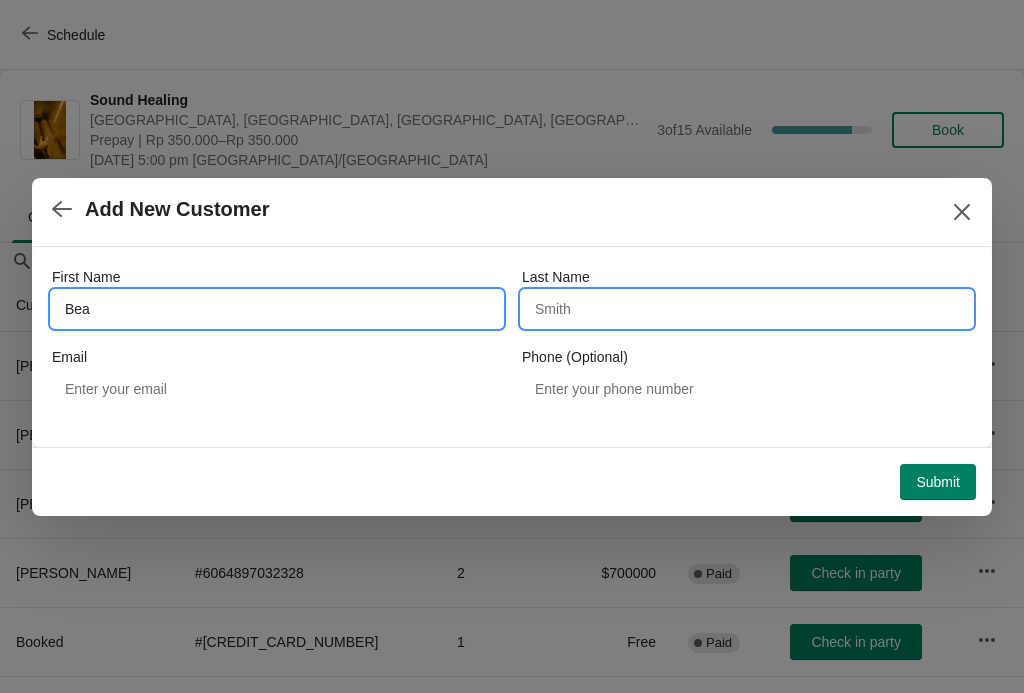 click on "Last Name" at bounding box center [747, 309] 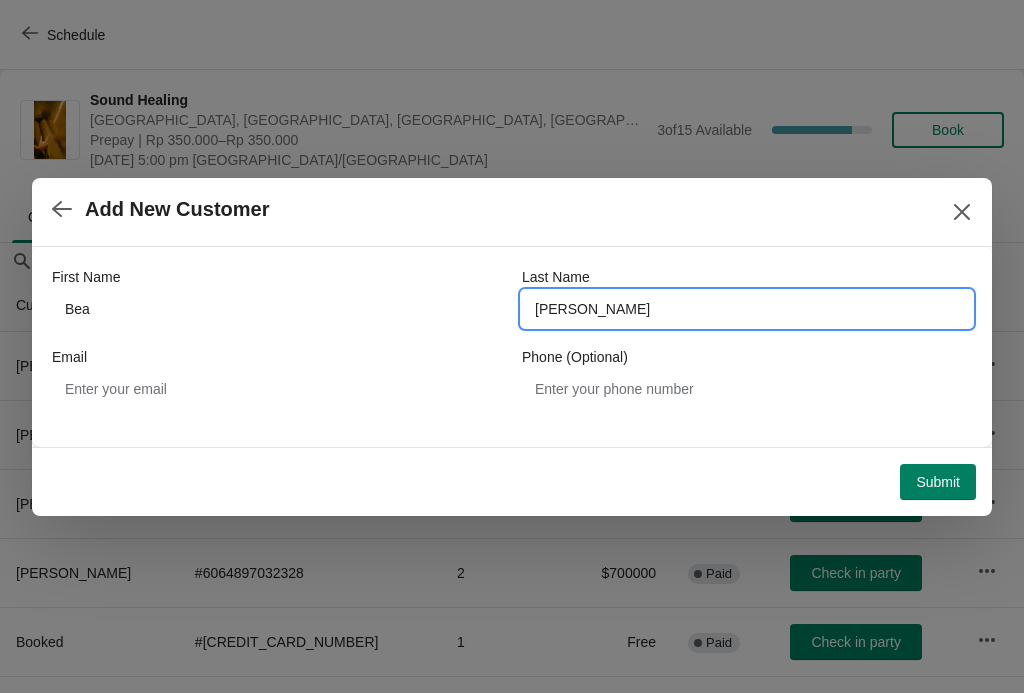 type on "[PERSON_NAME]" 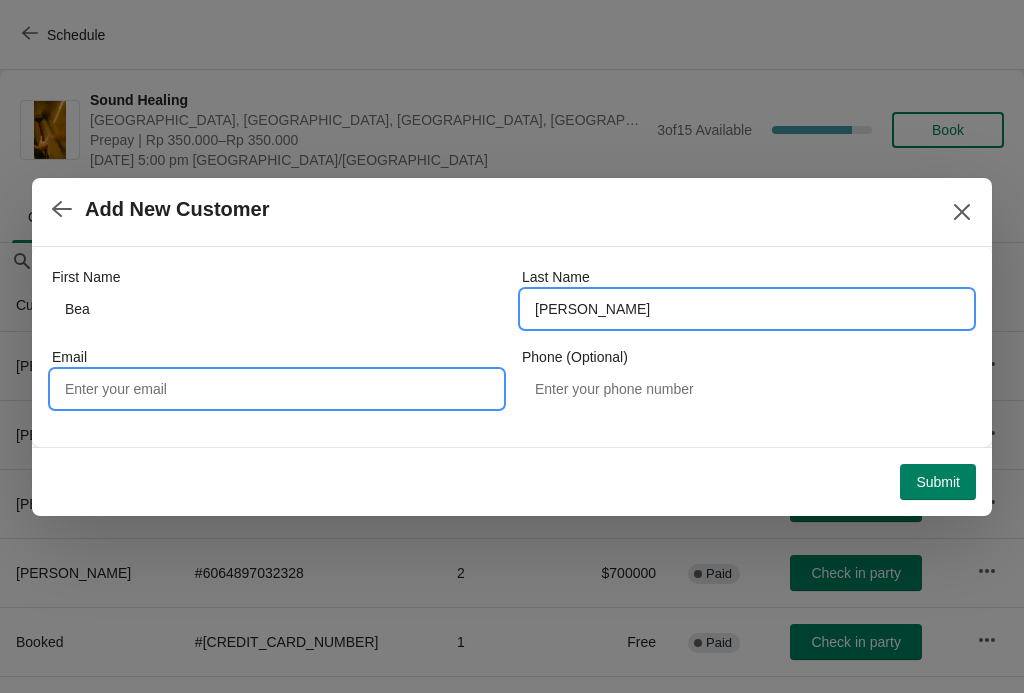 click on "Email" at bounding box center (277, 389) 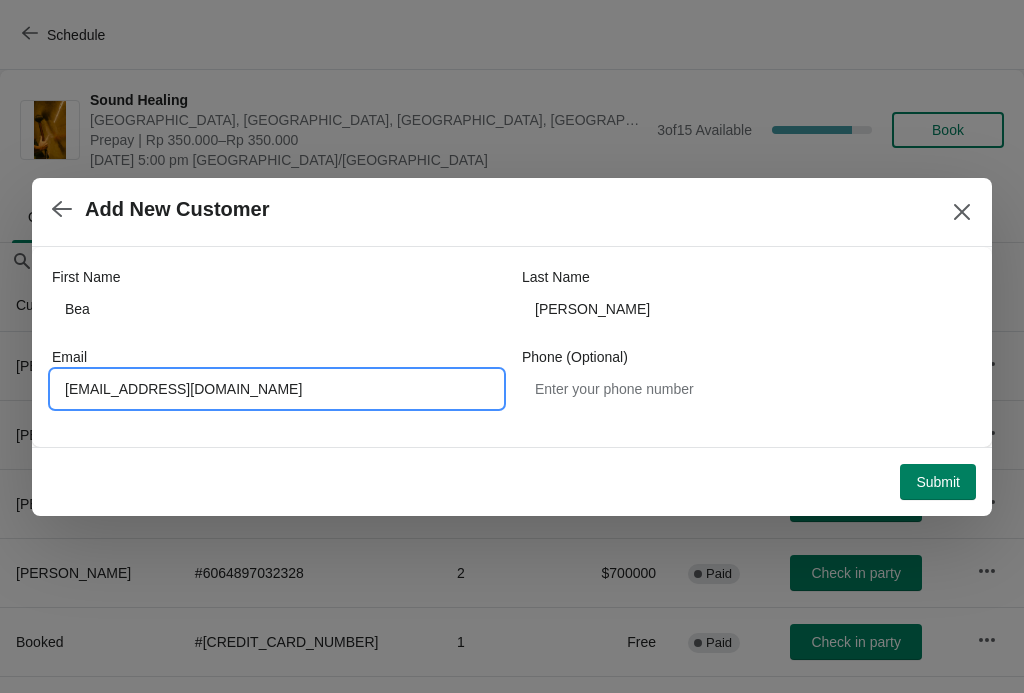type on "[EMAIL_ADDRESS][DOMAIN_NAME]" 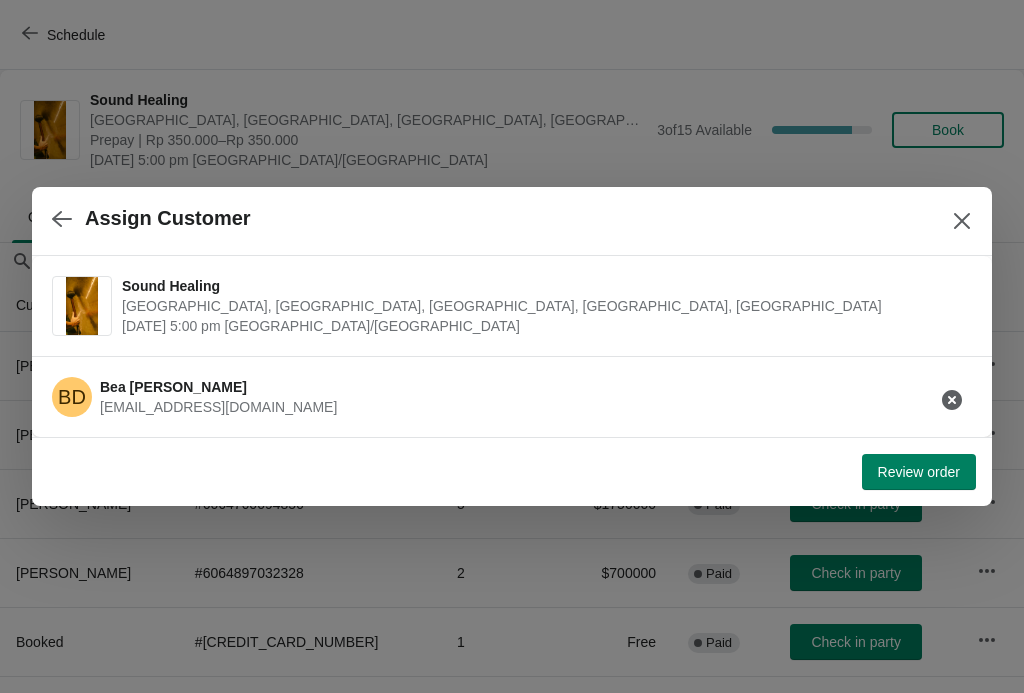 click on "Review order" at bounding box center [919, 472] 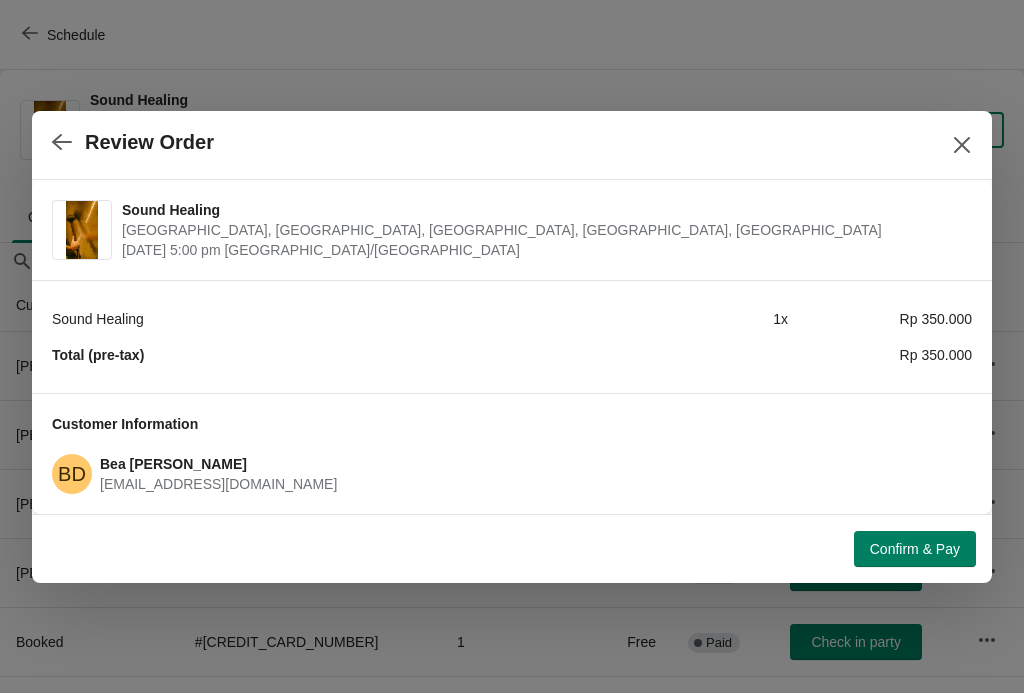 click on "Confirm & Pay" at bounding box center (915, 549) 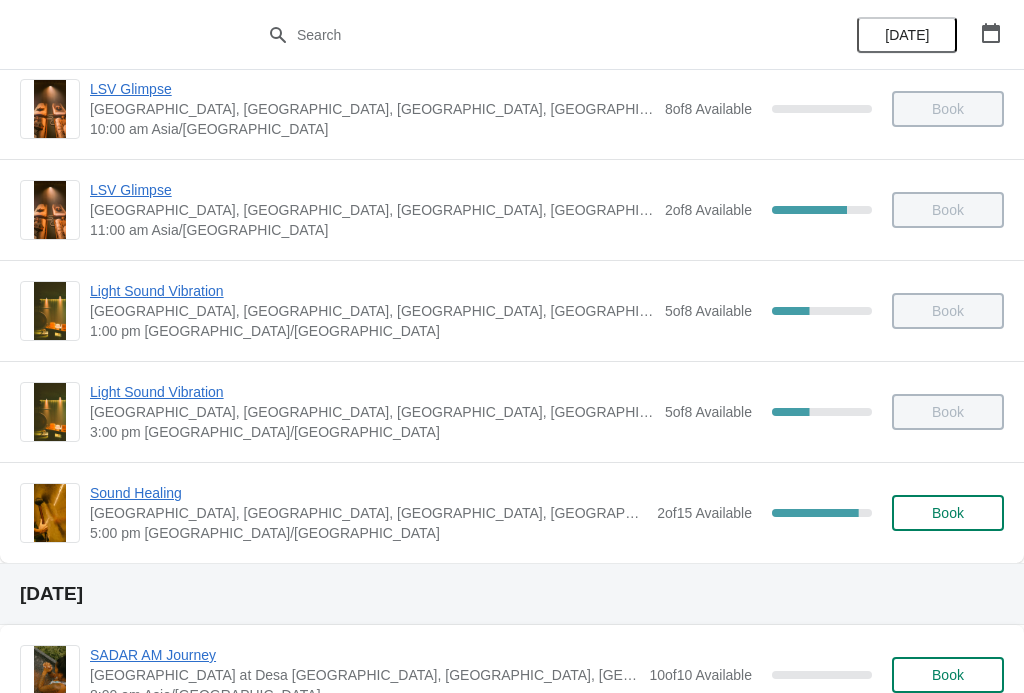 scroll, scrollTop: 226, scrollLeft: 0, axis: vertical 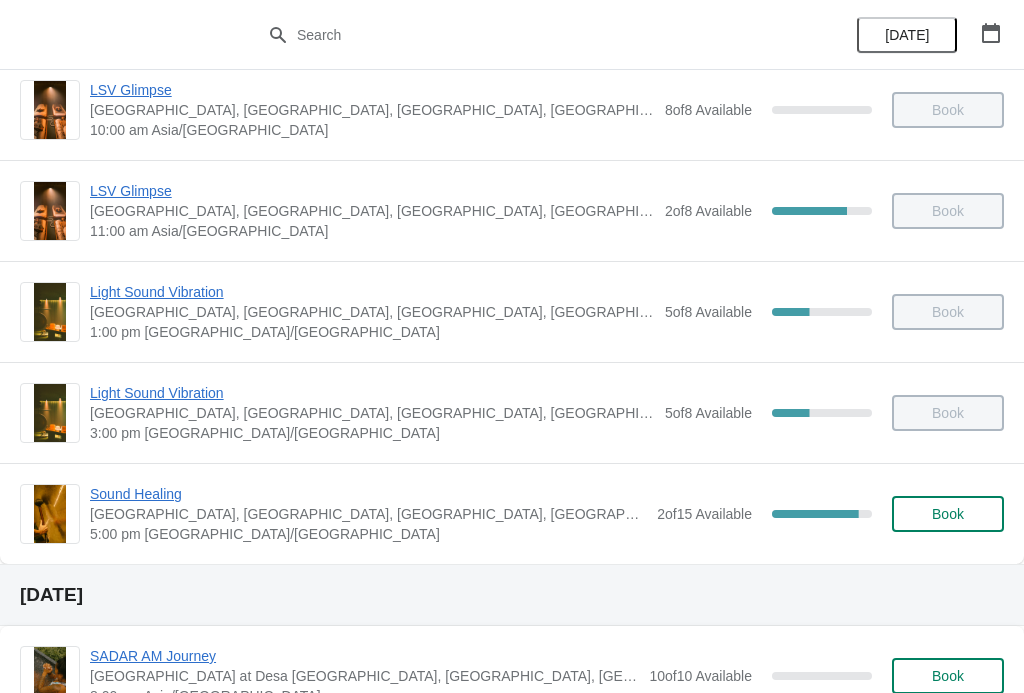 click on "Sound Healing" at bounding box center [368, 494] 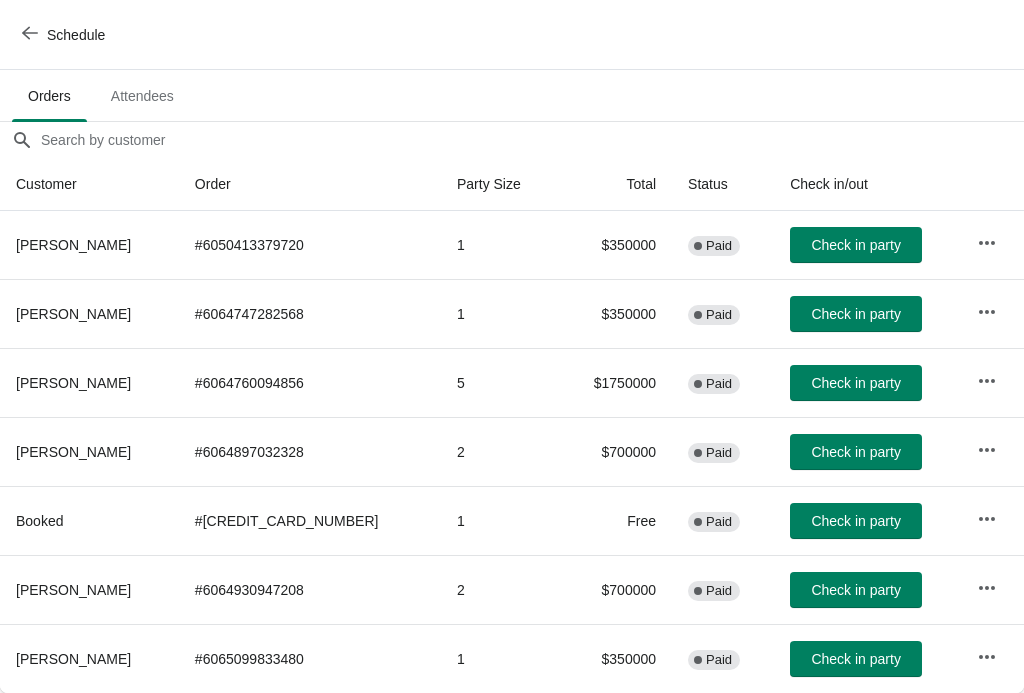 scroll, scrollTop: 121, scrollLeft: 0, axis: vertical 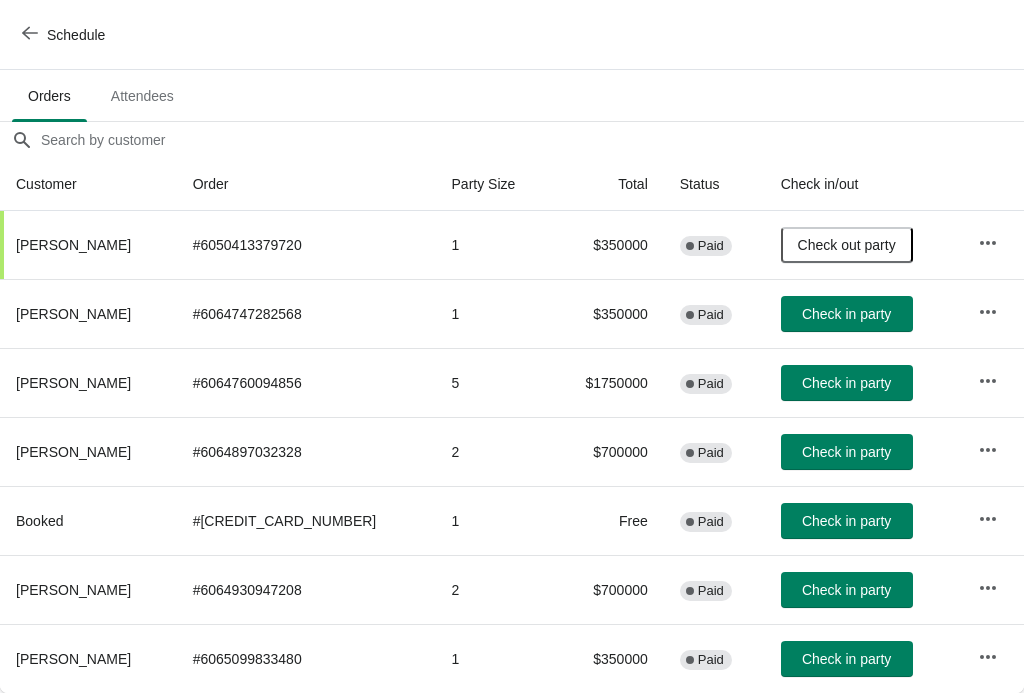 click on "Schedule" at bounding box center [65, 35] 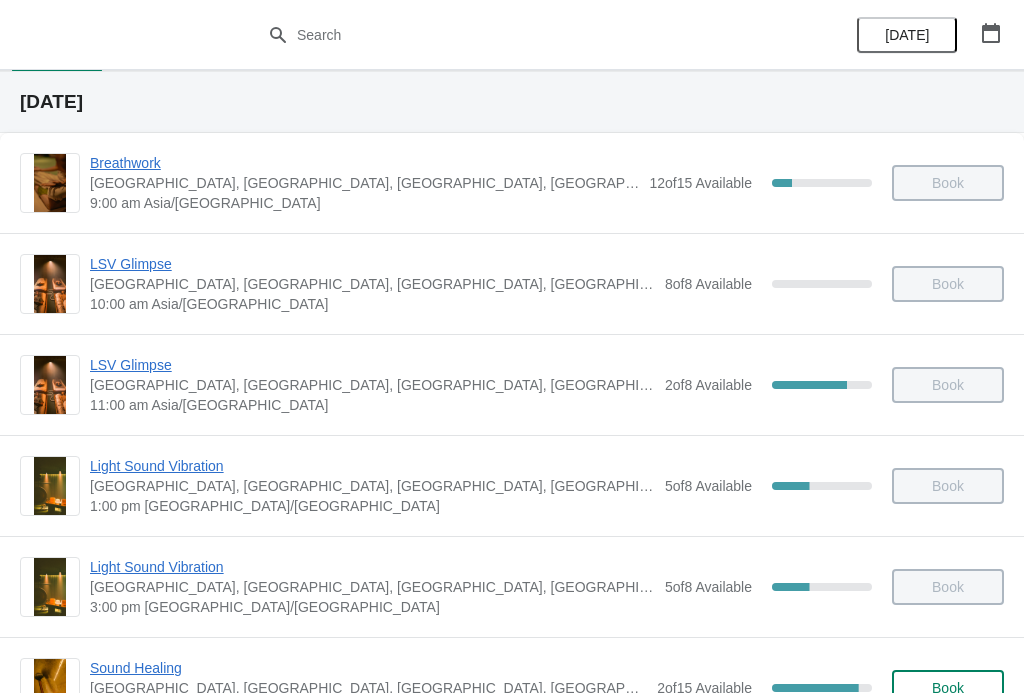 scroll, scrollTop: 155, scrollLeft: 0, axis: vertical 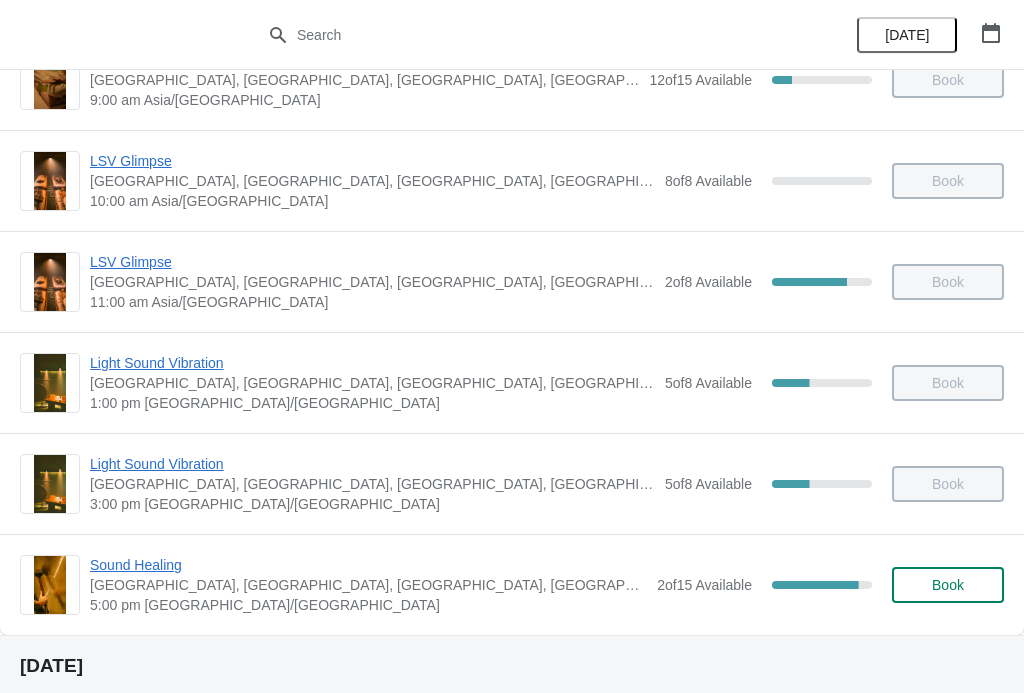 click on "Sound Healing" at bounding box center (368, 565) 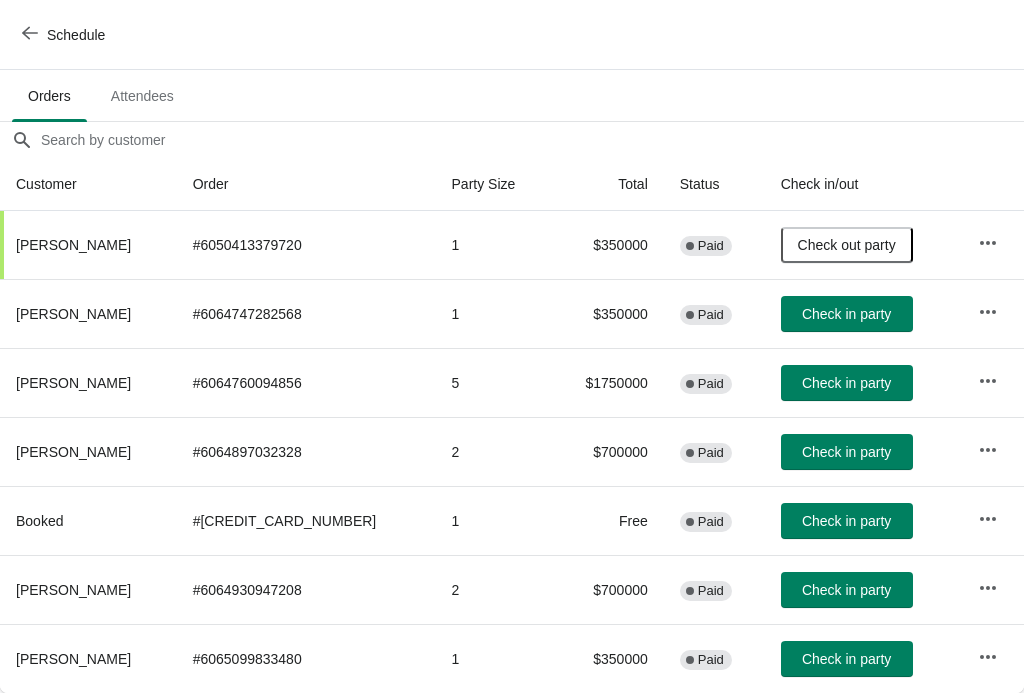scroll, scrollTop: 0, scrollLeft: 0, axis: both 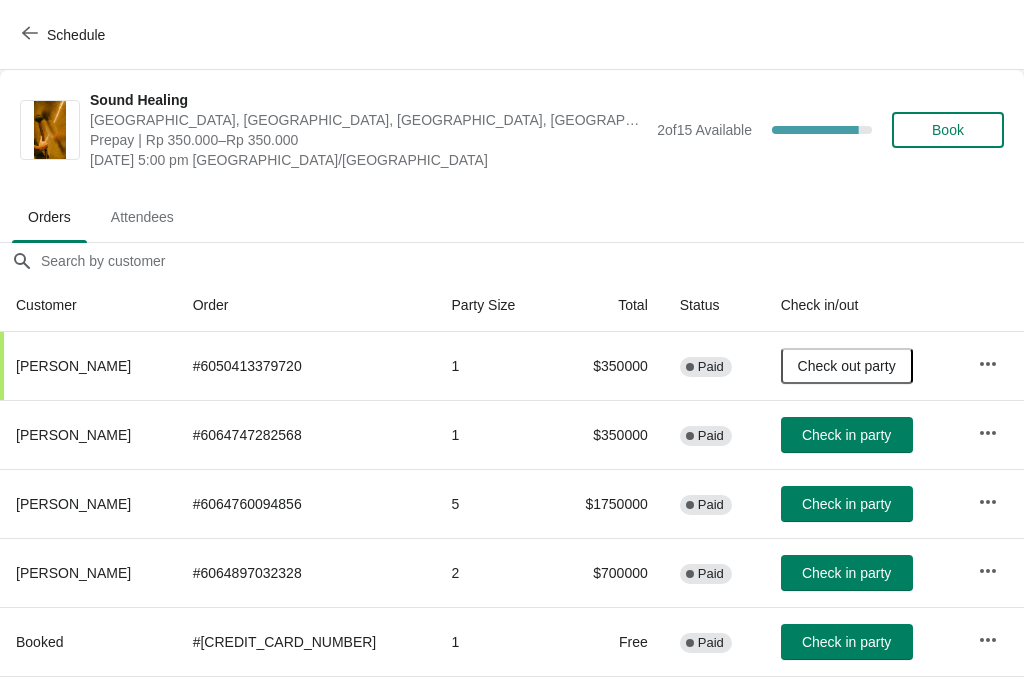 click on "Check in party" at bounding box center [846, 573] 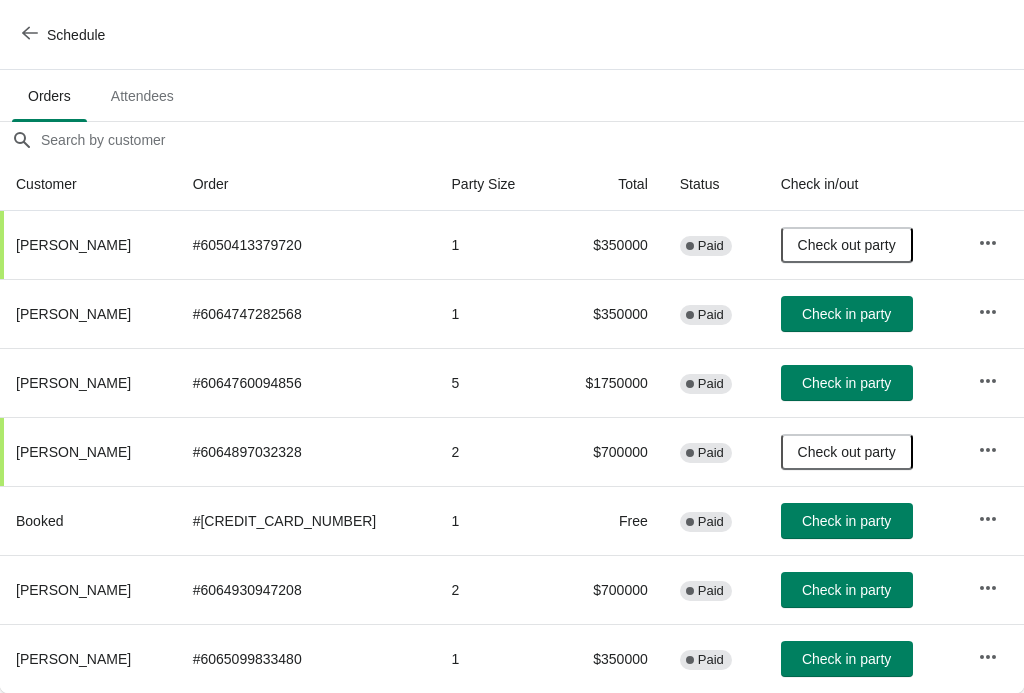 scroll, scrollTop: 121, scrollLeft: 0, axis: vertical 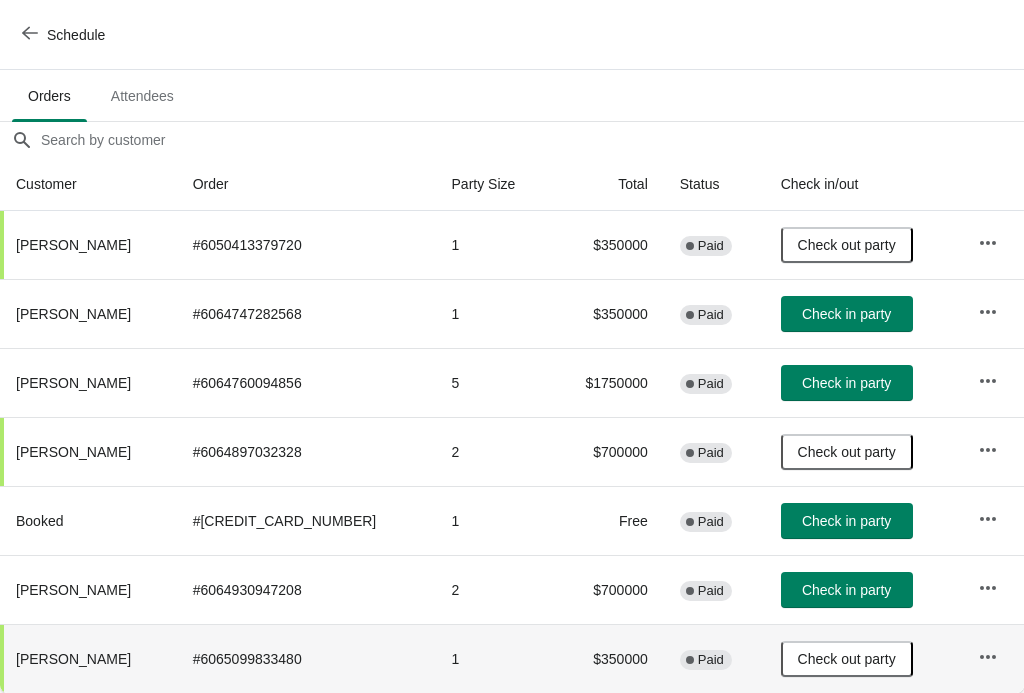 click on "Check in party" at bounding box center (846, 590) 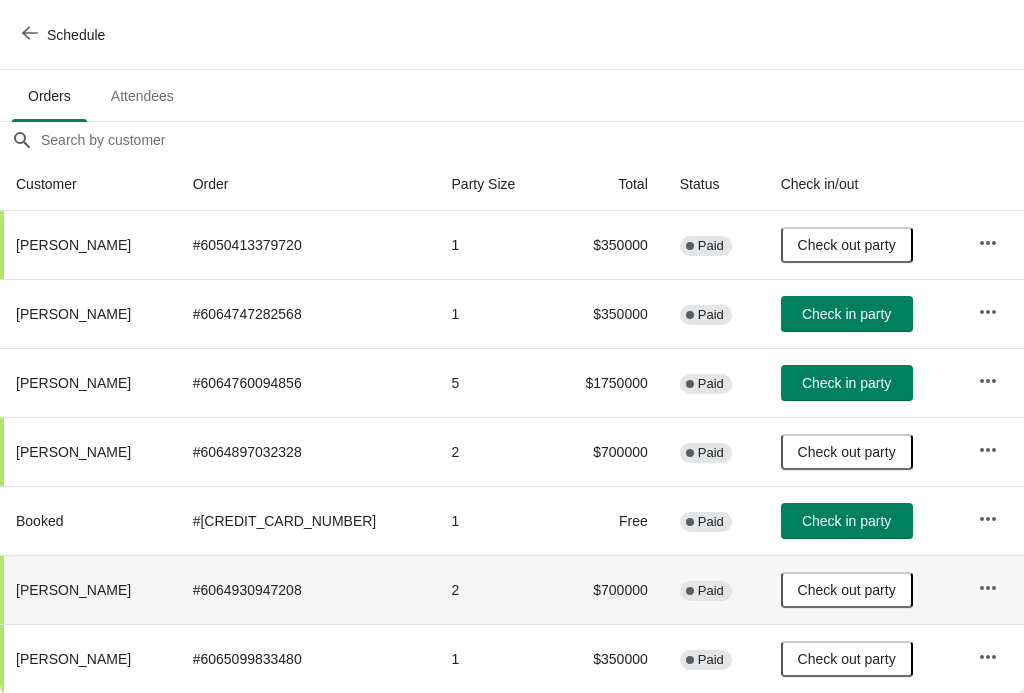 scroll, scrollTop: 121, scrollLeft: 0, axis: vertical 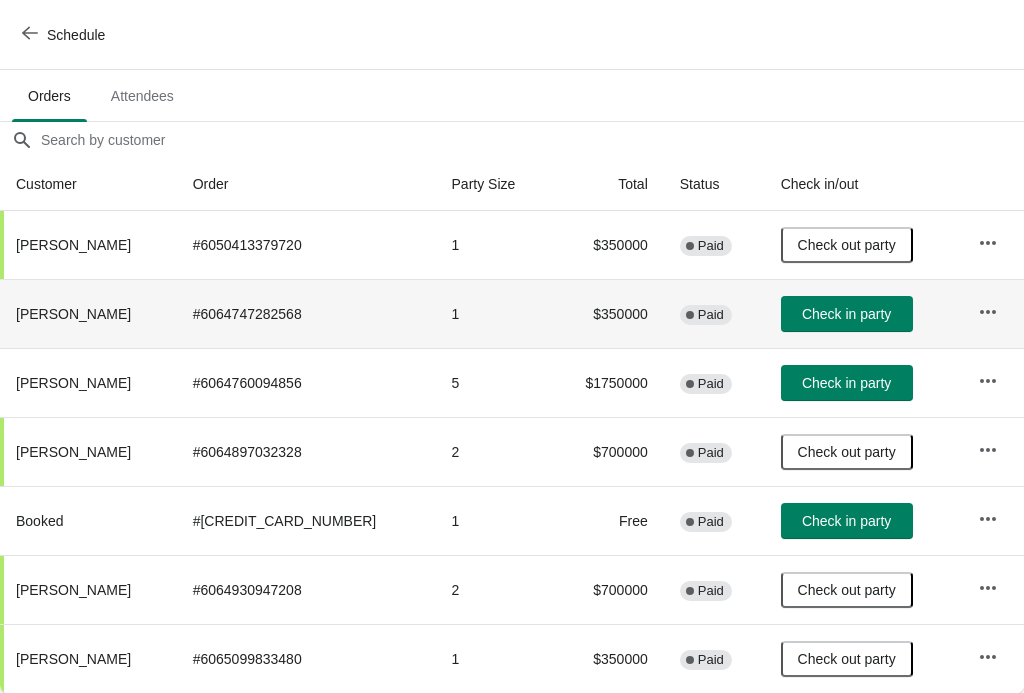 click on "Check in party" at bounding box center [846, 314] 